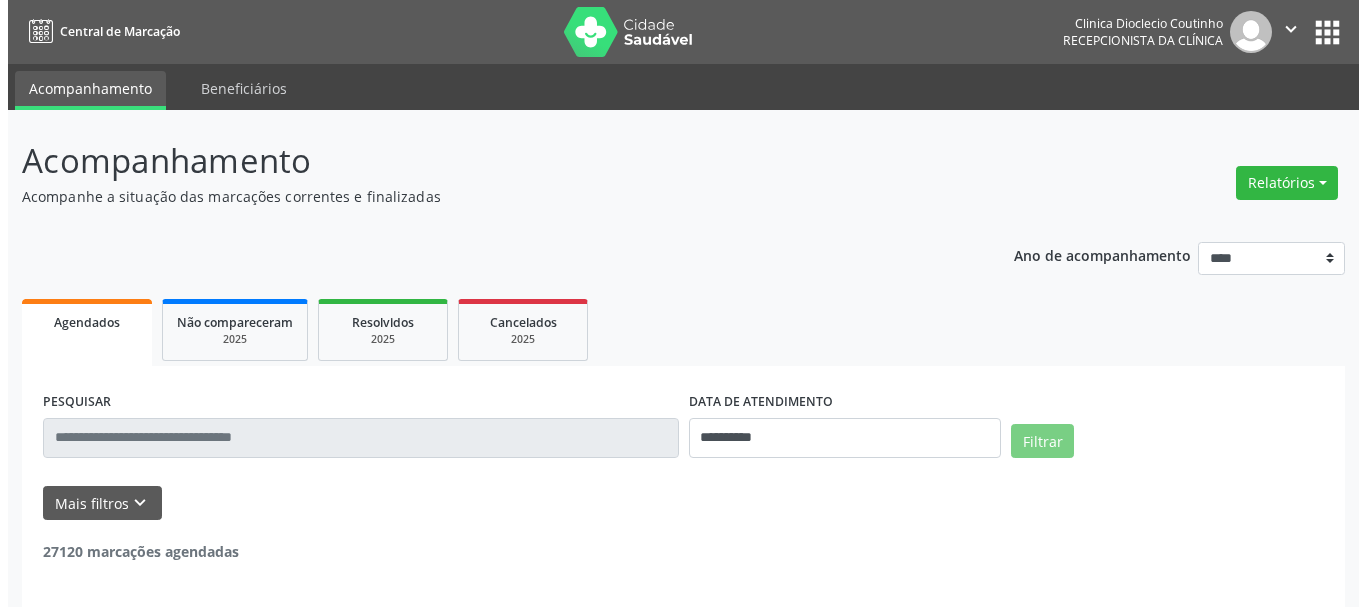 scroll, scrollTop: 0, scrollLeft: 0, axis: both 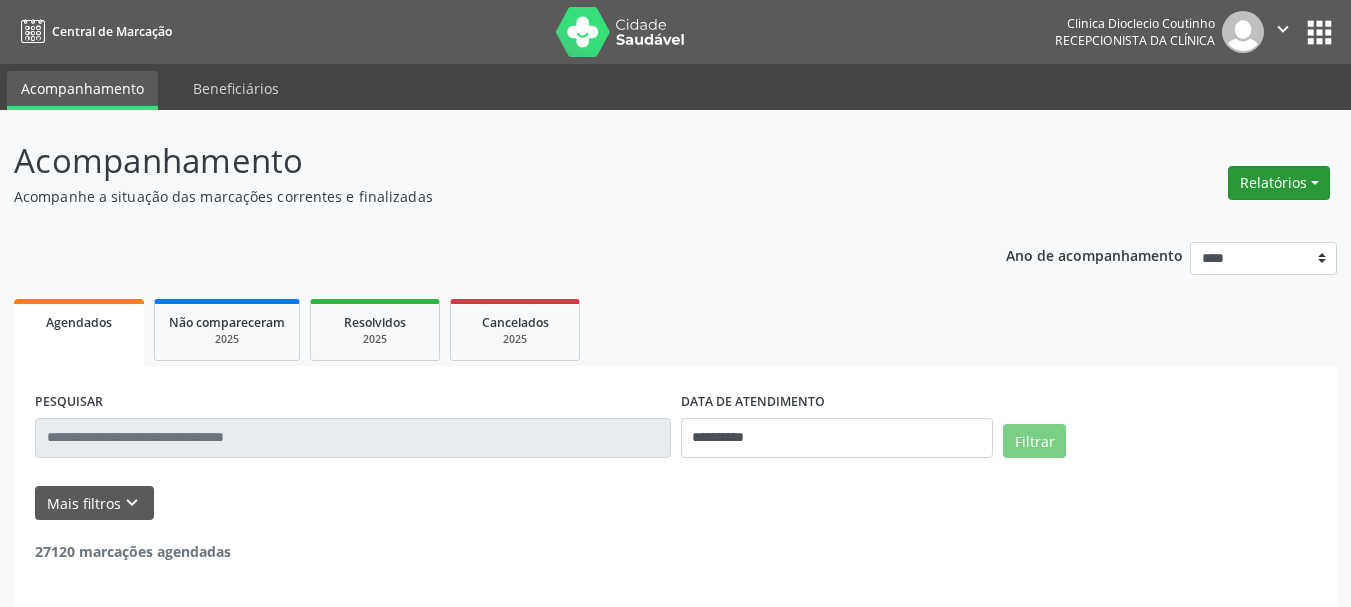click on "Relatórios" at bounding box center [1279, 183] 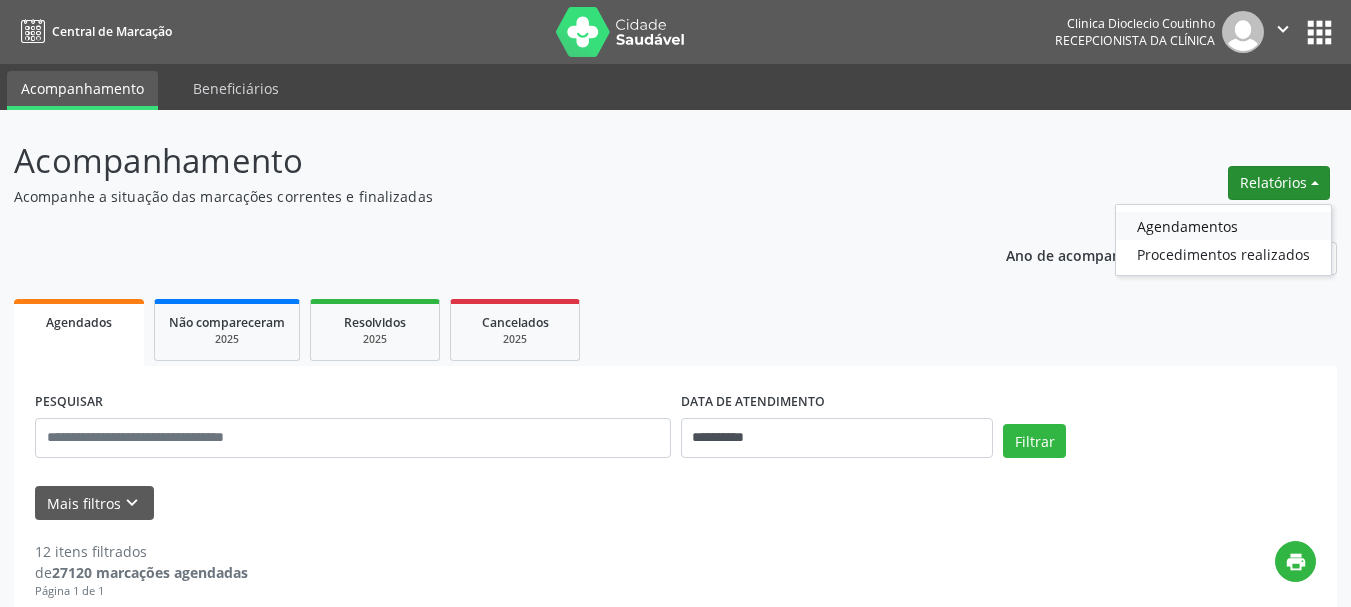 click on "Agendamentos" at bounding box center (1223, 226) 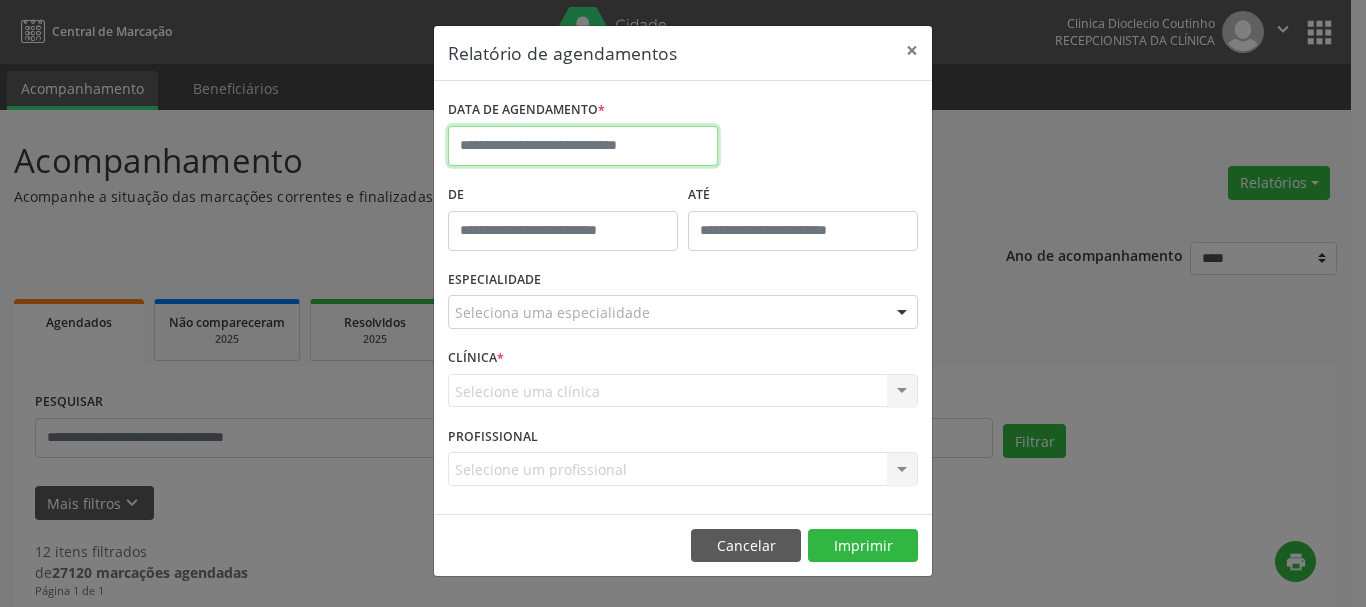 click at bounding box center (583, 146) 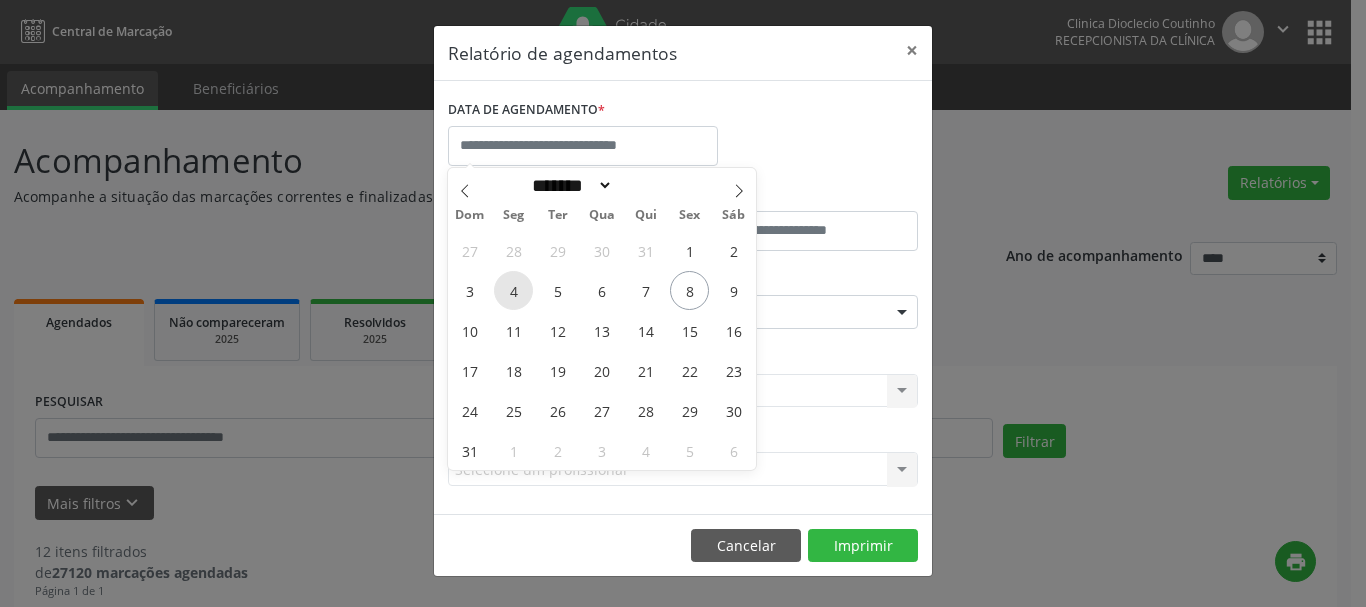 click on "4" at bounding box center (513, 290) 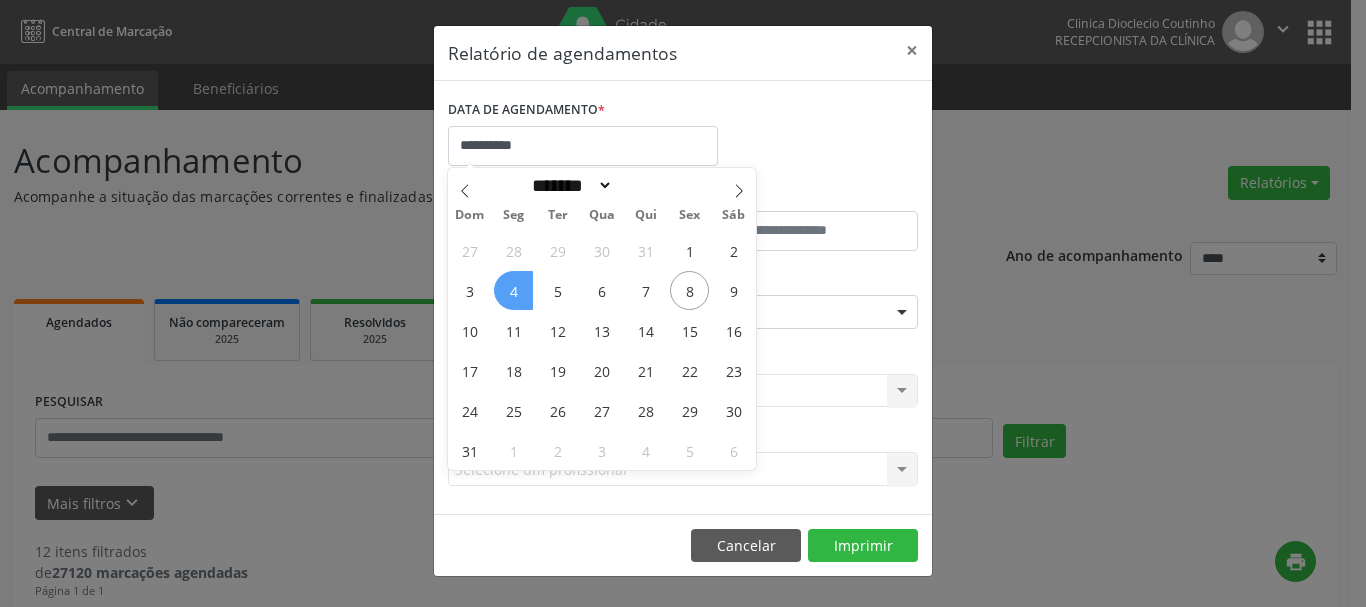 click on "4" at bounding box center [513, 290] 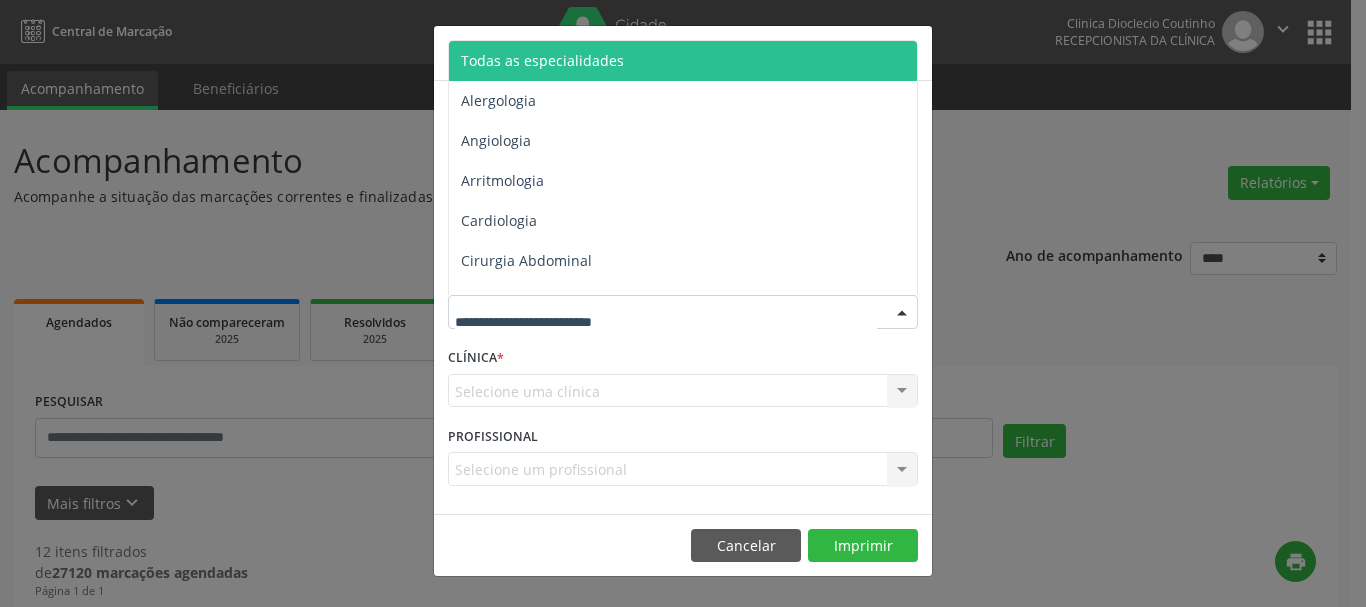 click at bounding box center [683, 312] 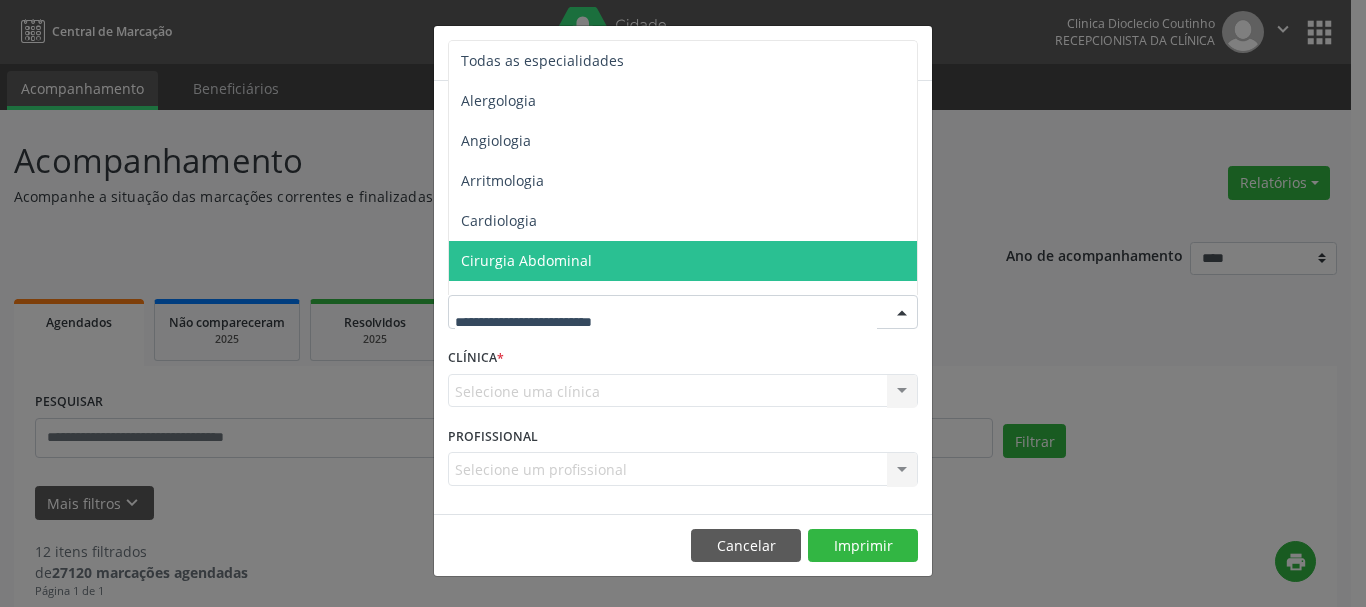 click on "**********" at bounding box center (683, 303) 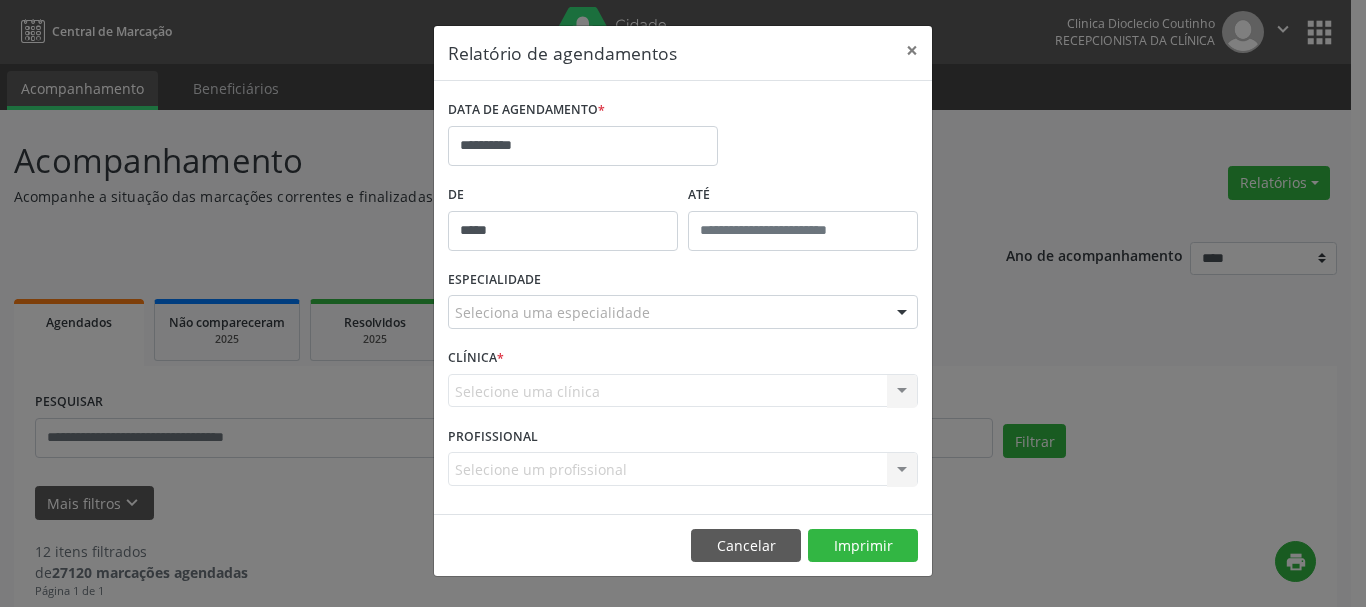 click on "*****" at bounding box center (563, 231) 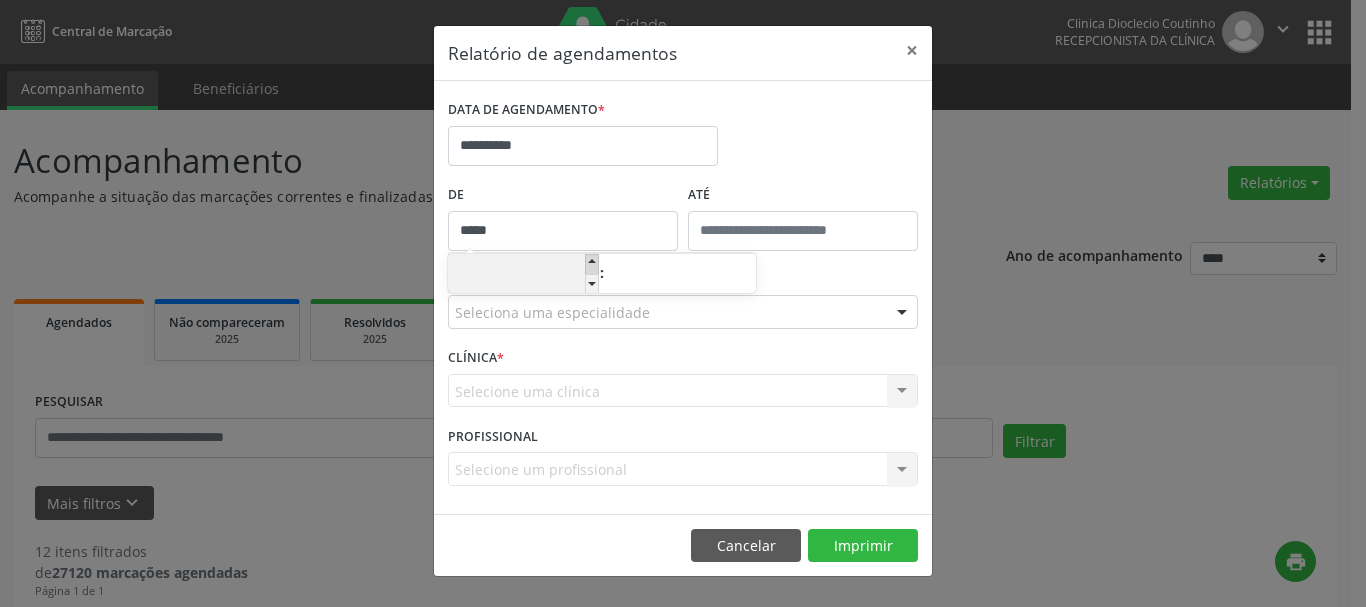 click at bounding box center [592, 264] 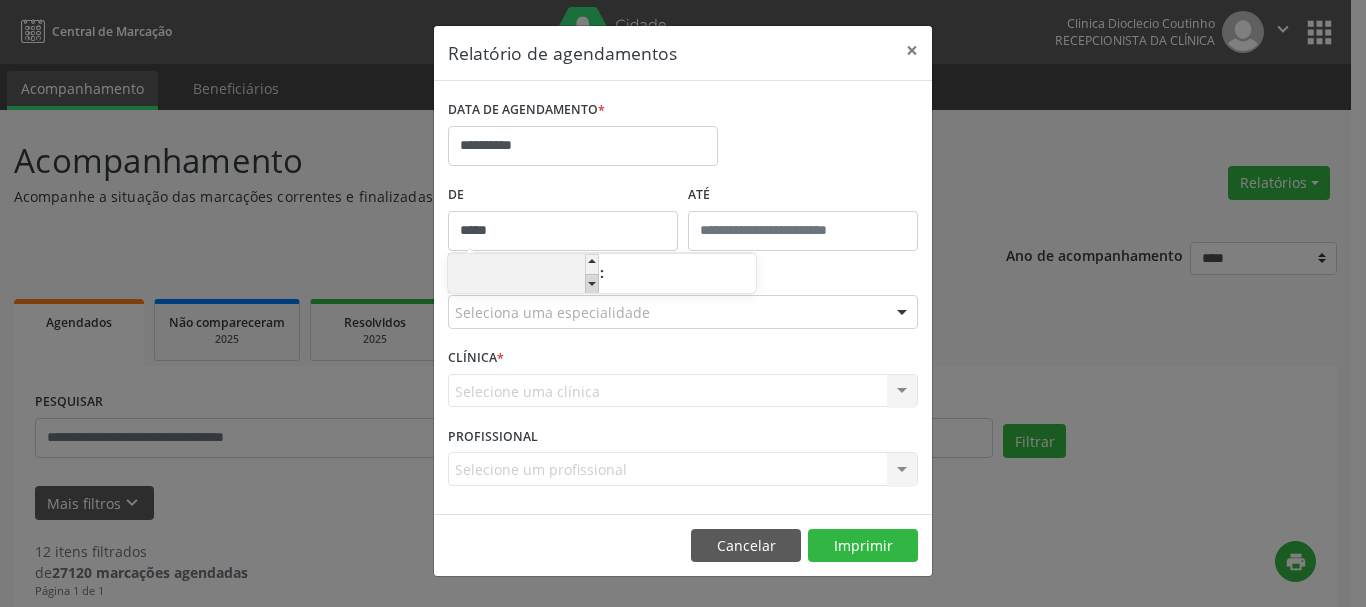 click at bounding box center (592, 284) 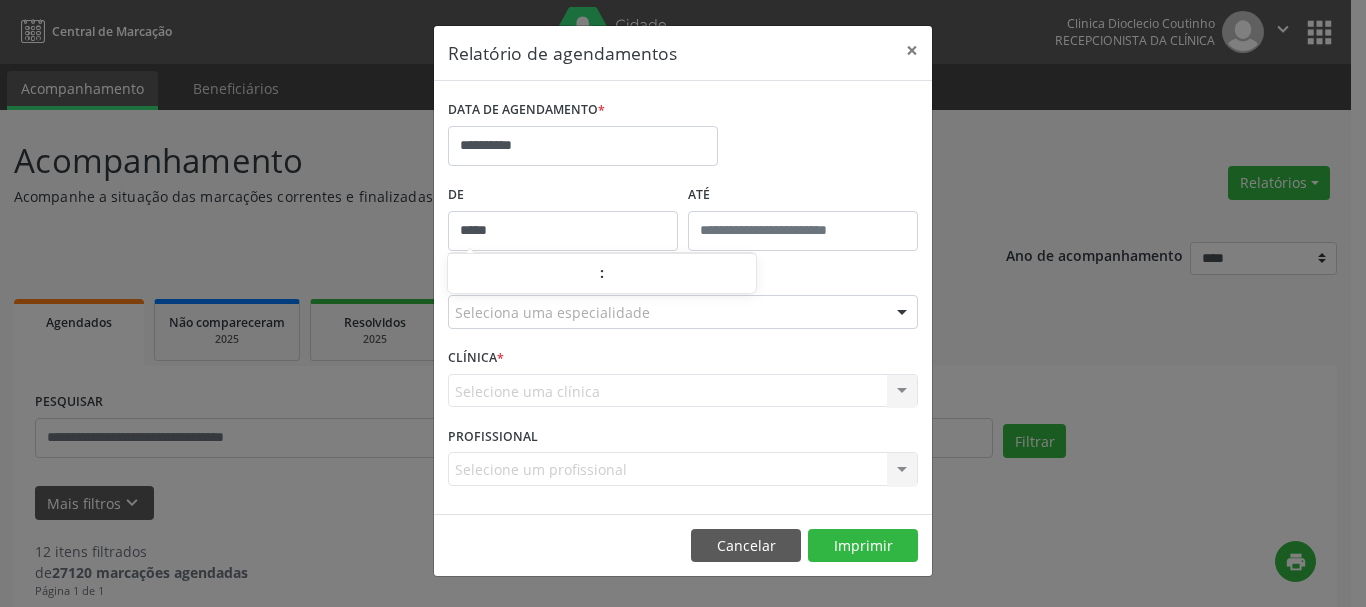 type on "*****" 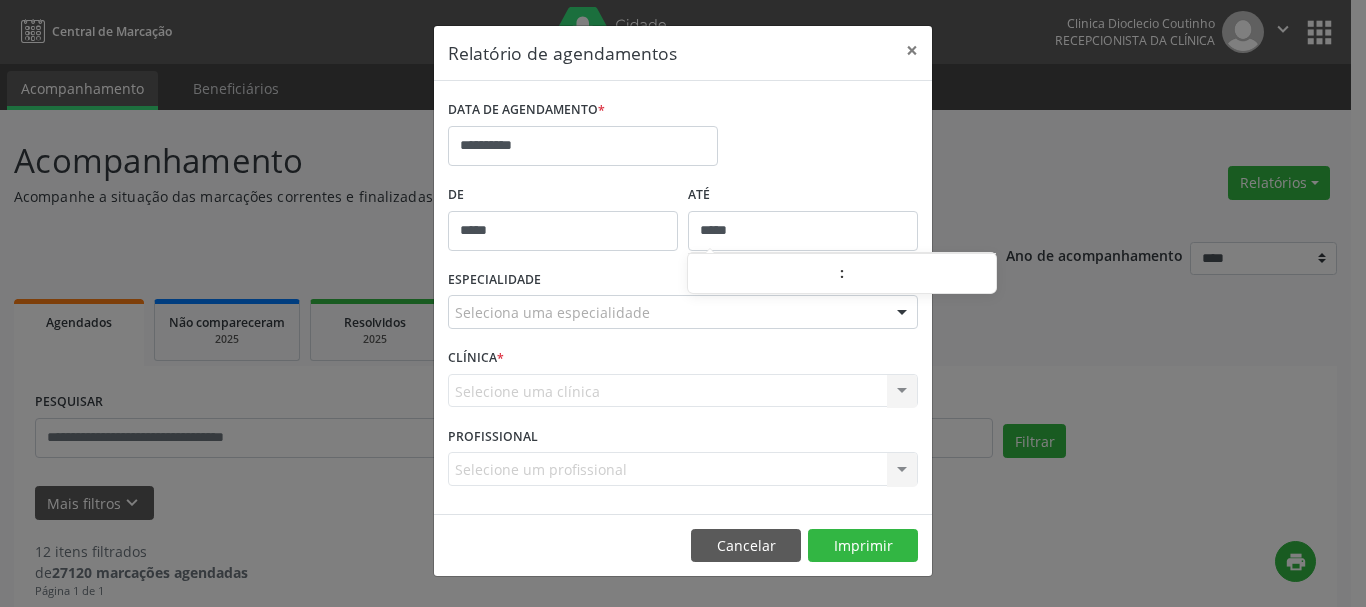 click on "*****" at bounding box center (803, 231) 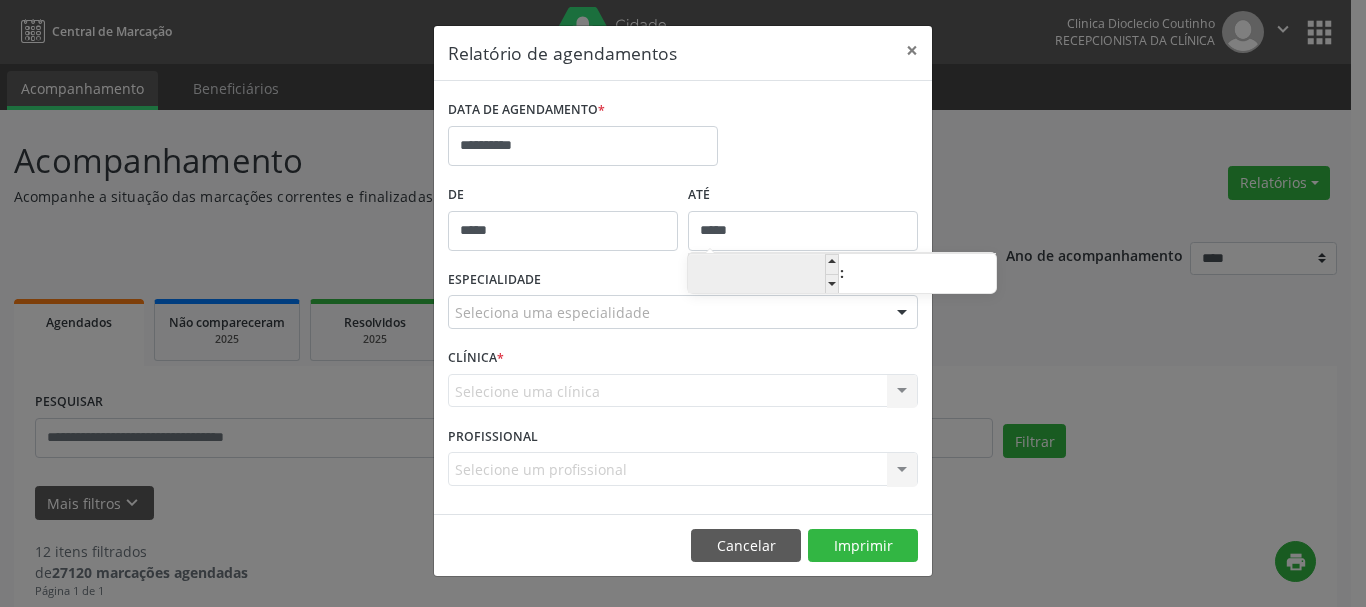 click on "**" at bounding box center [763, 275] 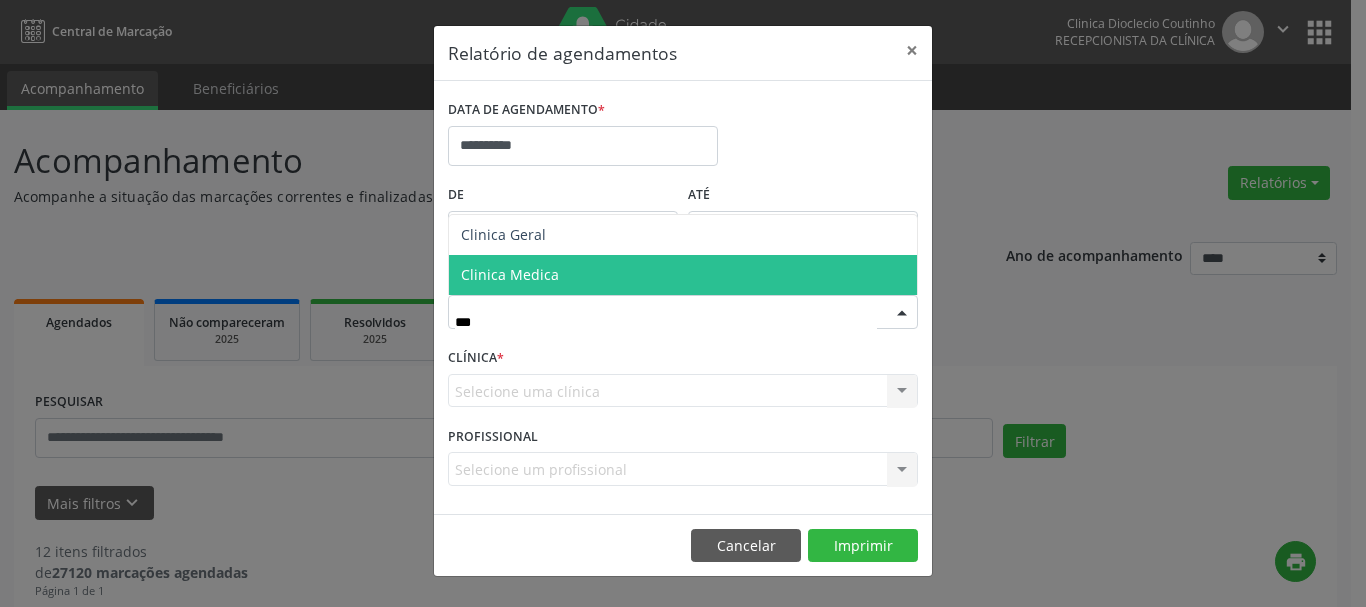 click on "Clinica Medica" at bounding box center [683, 275] 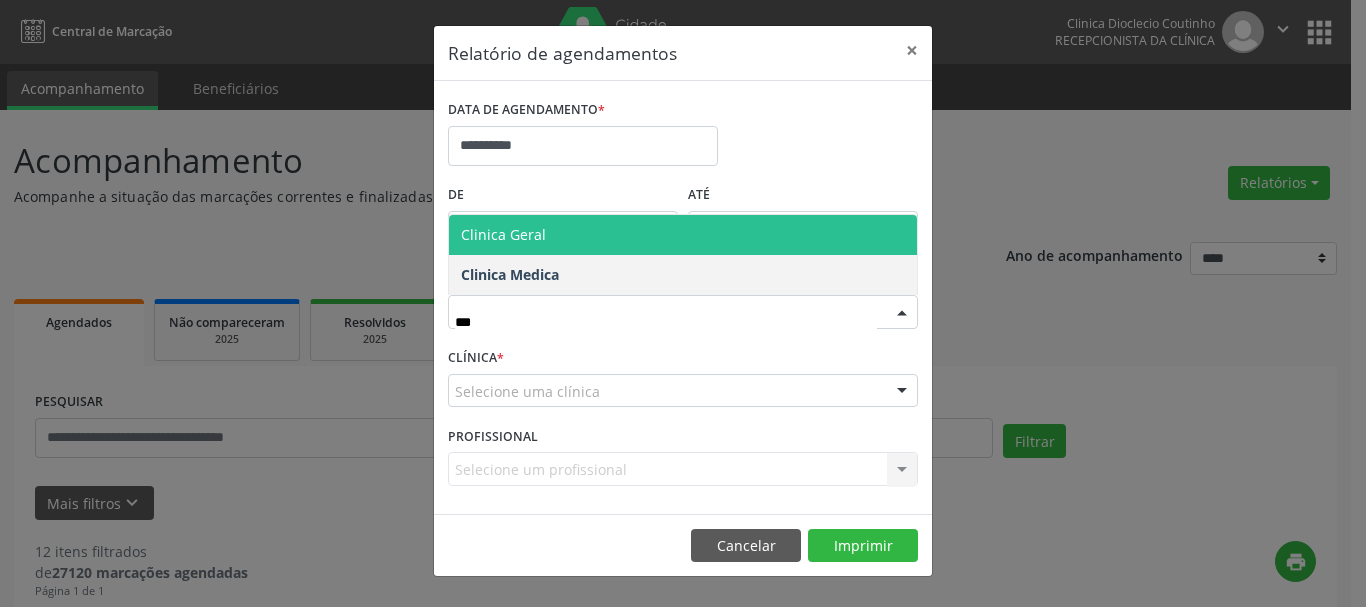 click on "Clinica Geral" at bounding box center [503, 234] 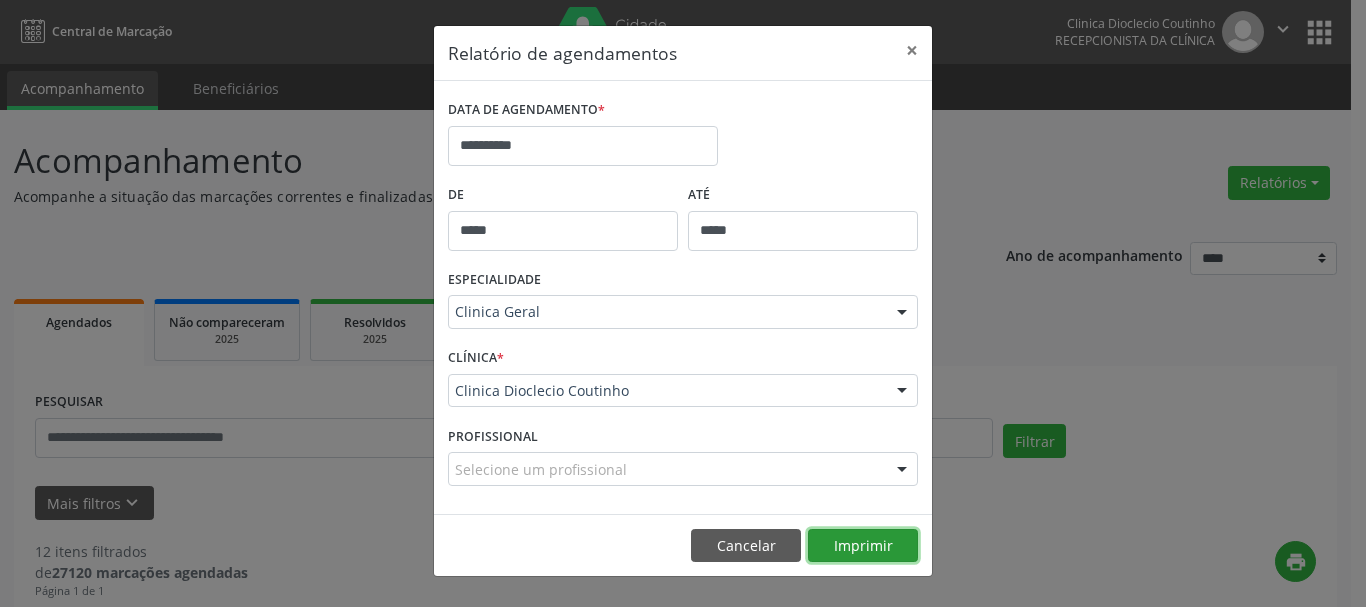 click on "Imprimir" at bounding box center (863, 546) 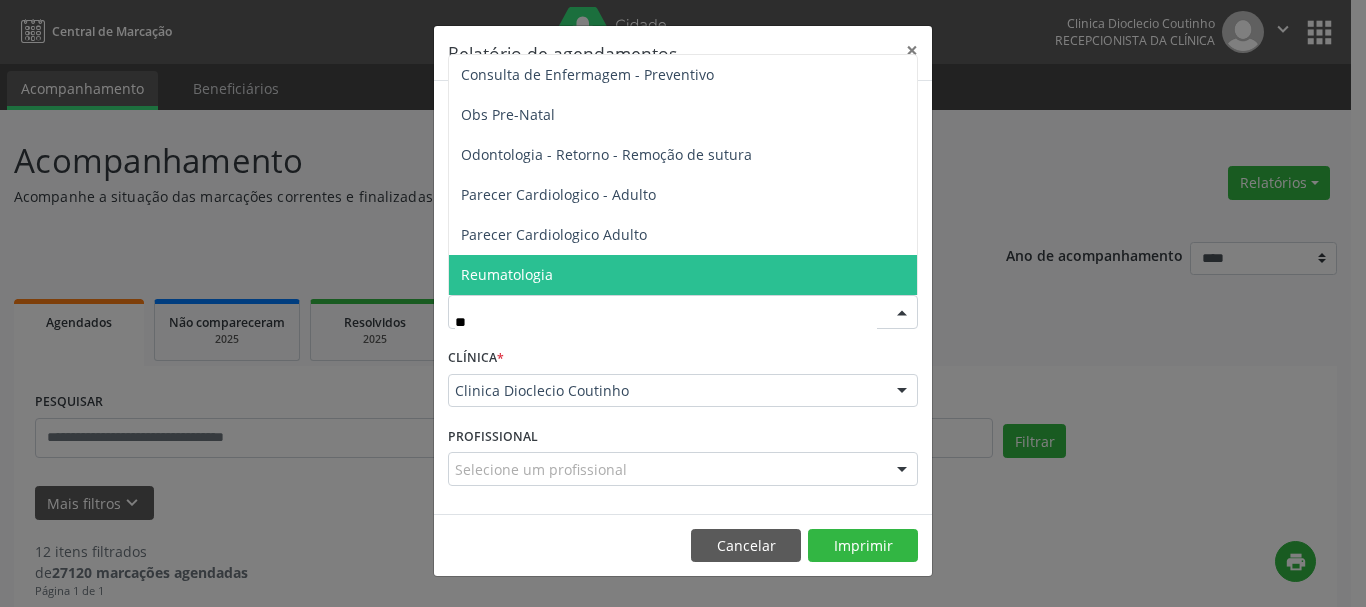 type on "***" 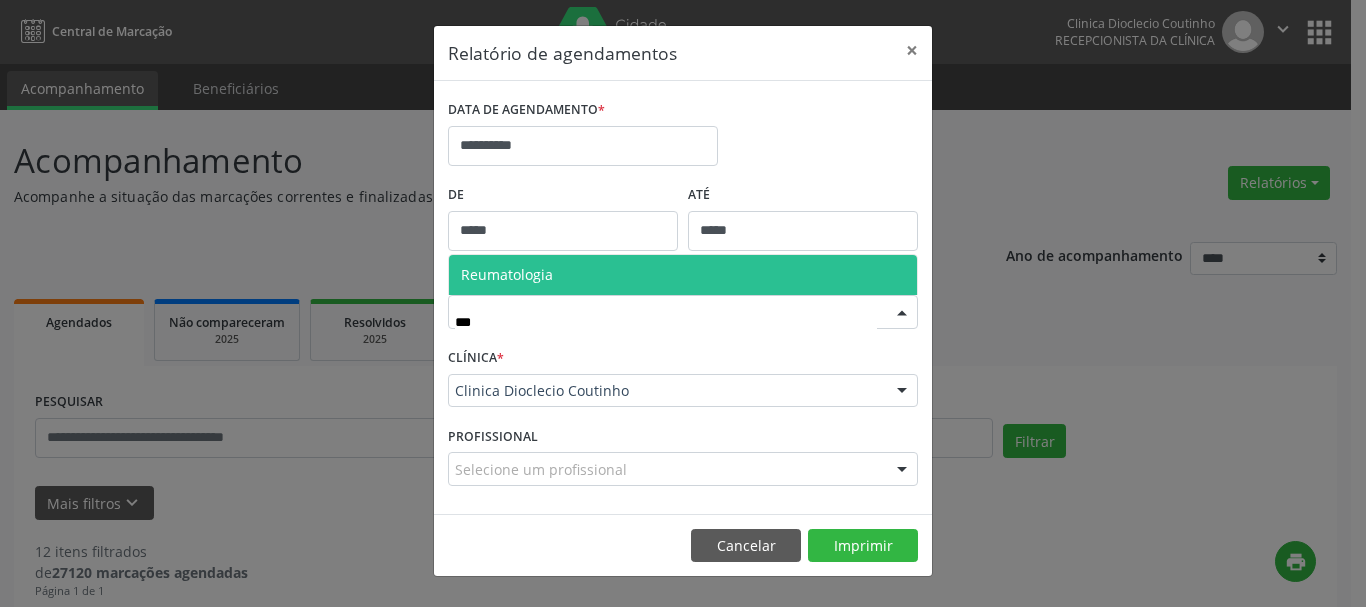 click on "Reumatologia" at bounding box center [507, 274] 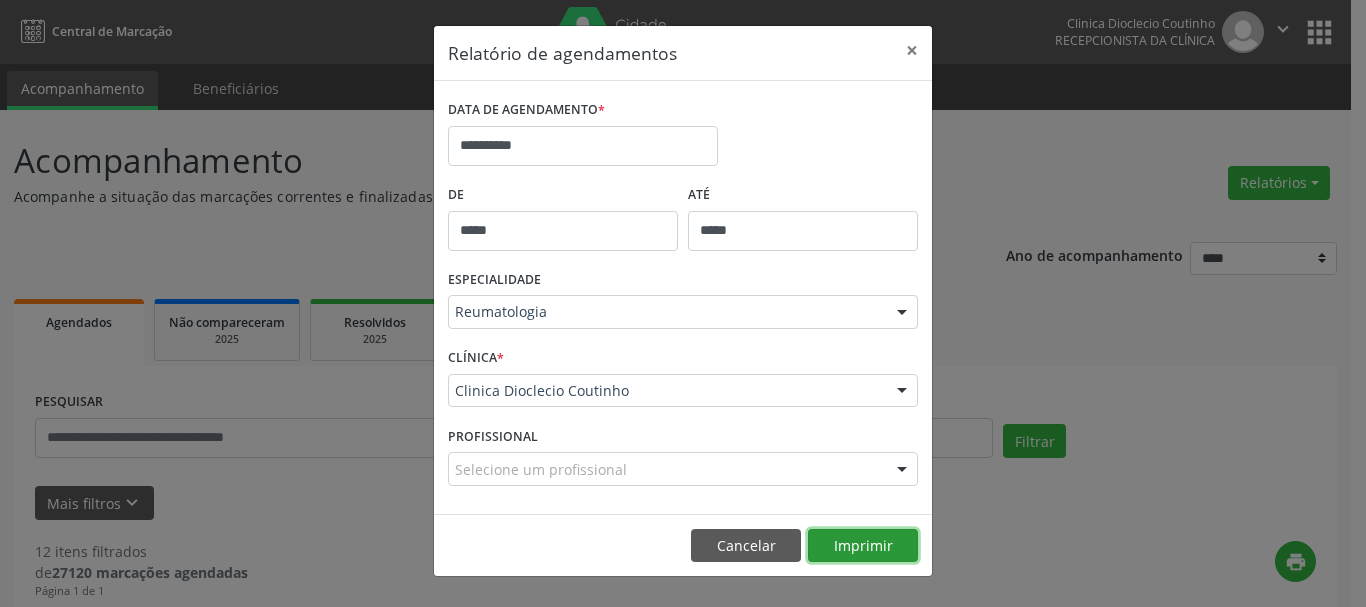 click on "Imprimir" at bounding box center [863, 546] 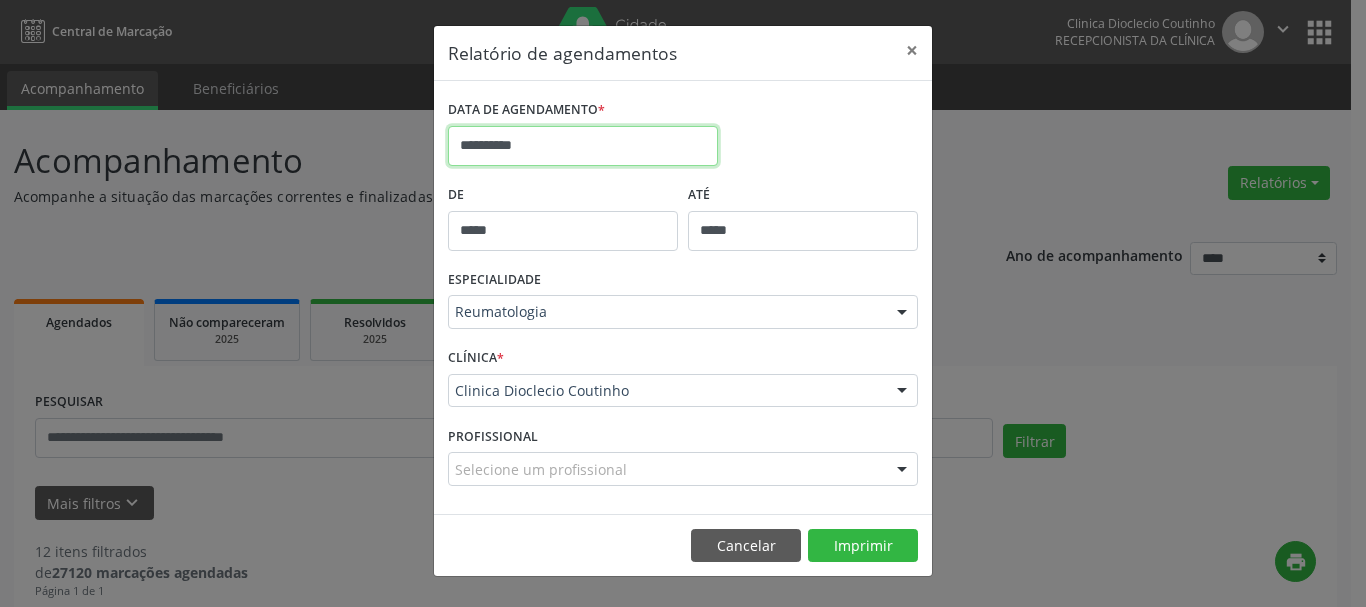 click on "**********" at bounding box center (583, 146) 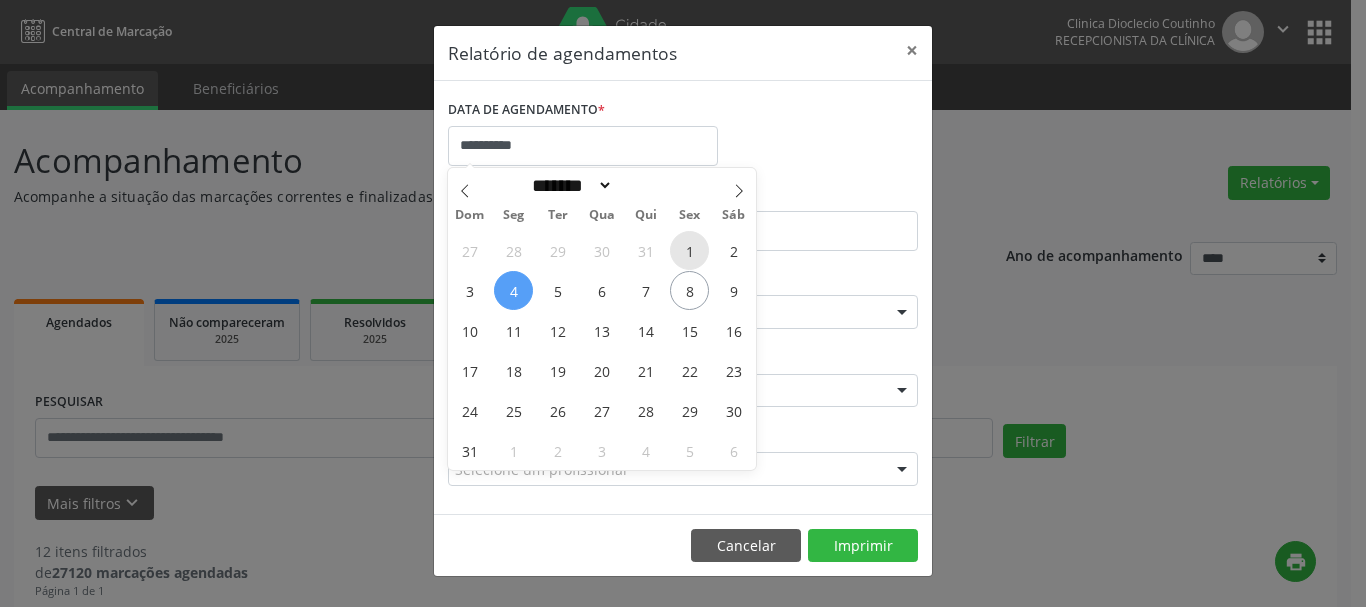 click on "1" at bounding box center [689, 250] 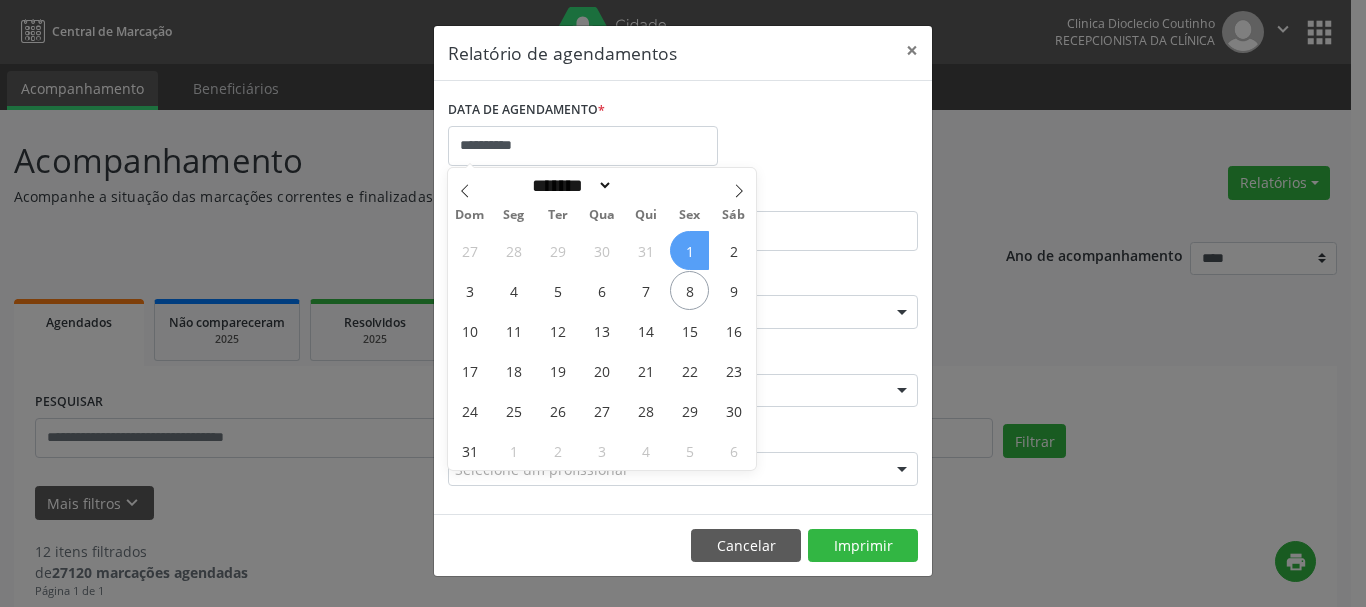 click on "1" at bounding box center (689, 250) 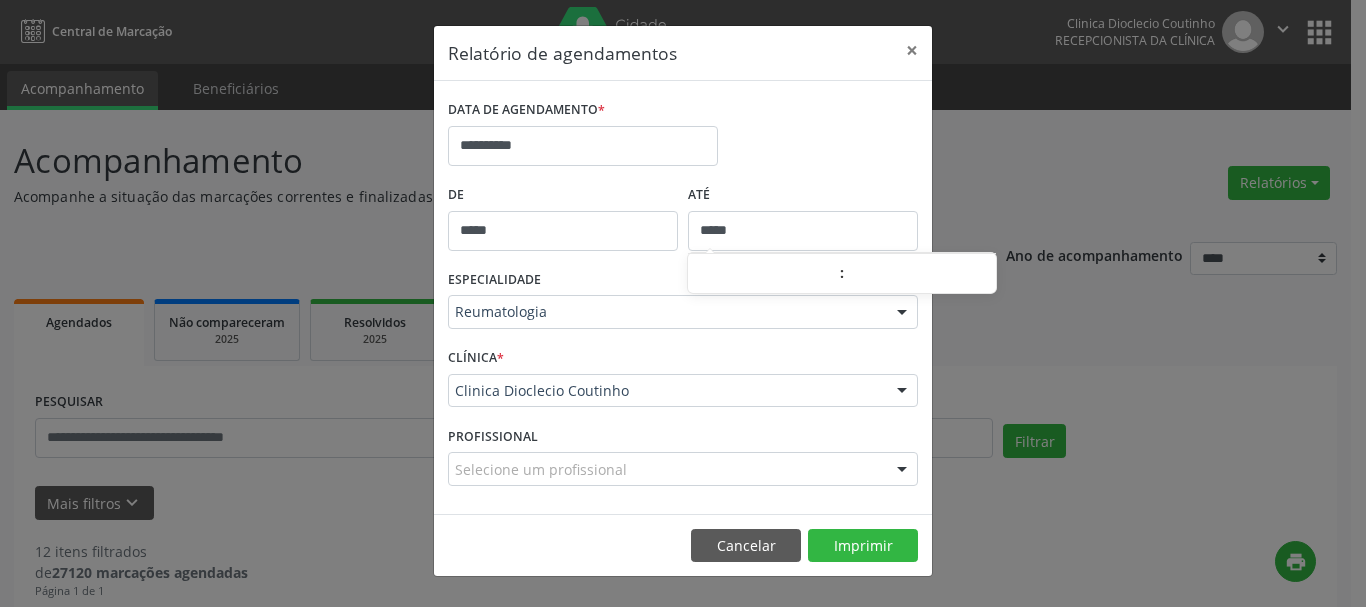 click on "**********" at bounding box center [683, 303] 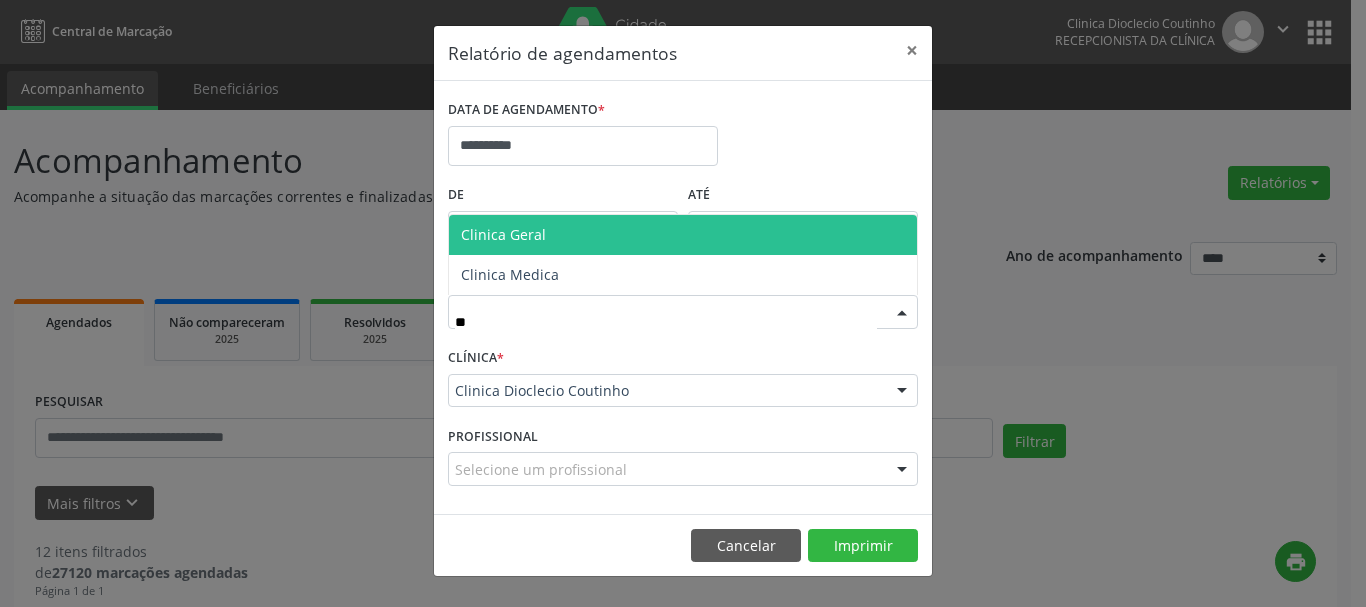 type on "***" 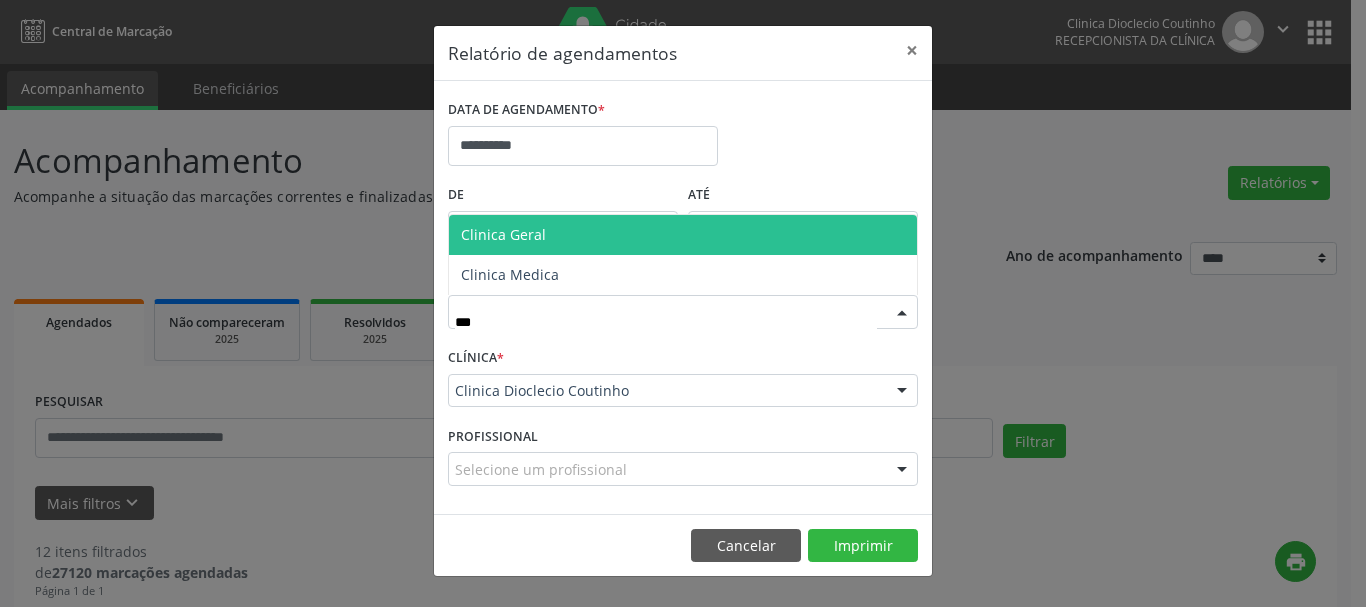 click on "Clinica Geral" at bounding box center [683, 235] 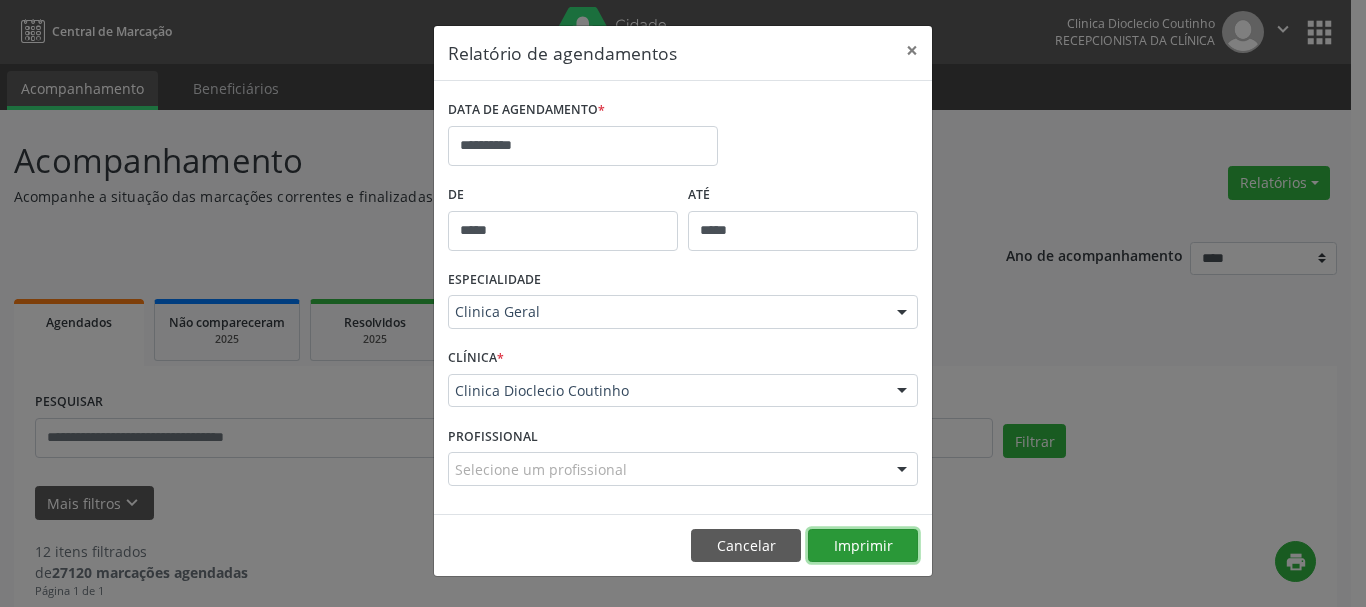 click on "Imprimir" at bounding box center [863, 546] 